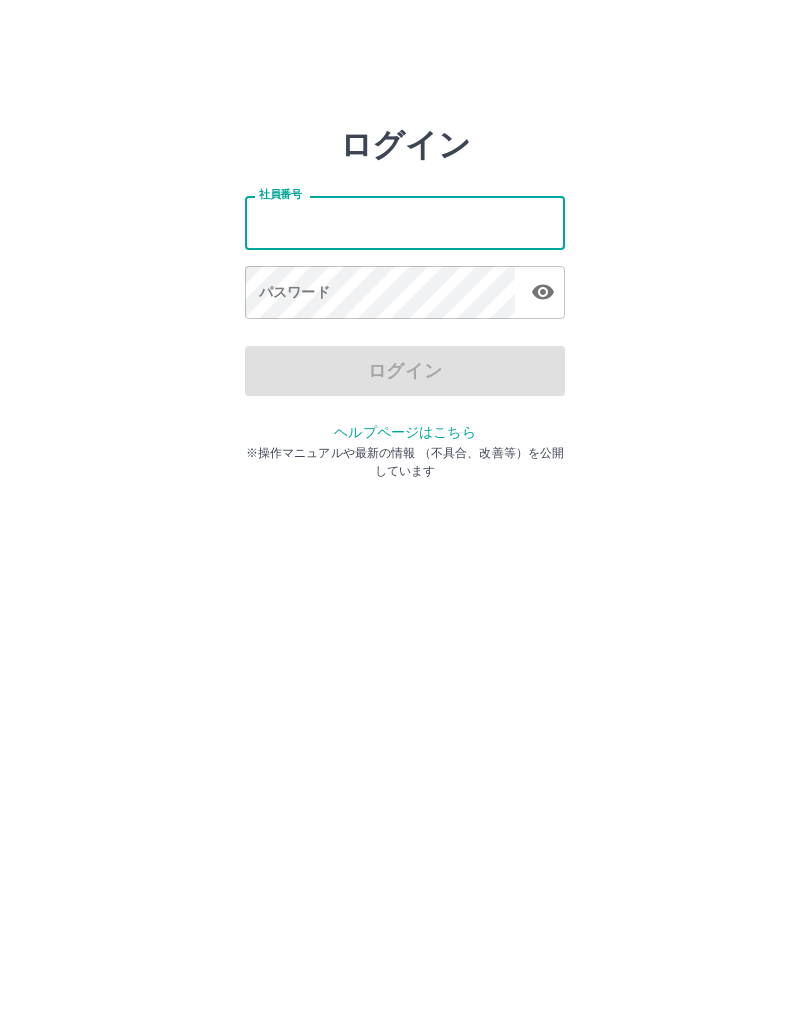 scroll, scrollTop: 0, scrollLeft: 0, axis: both 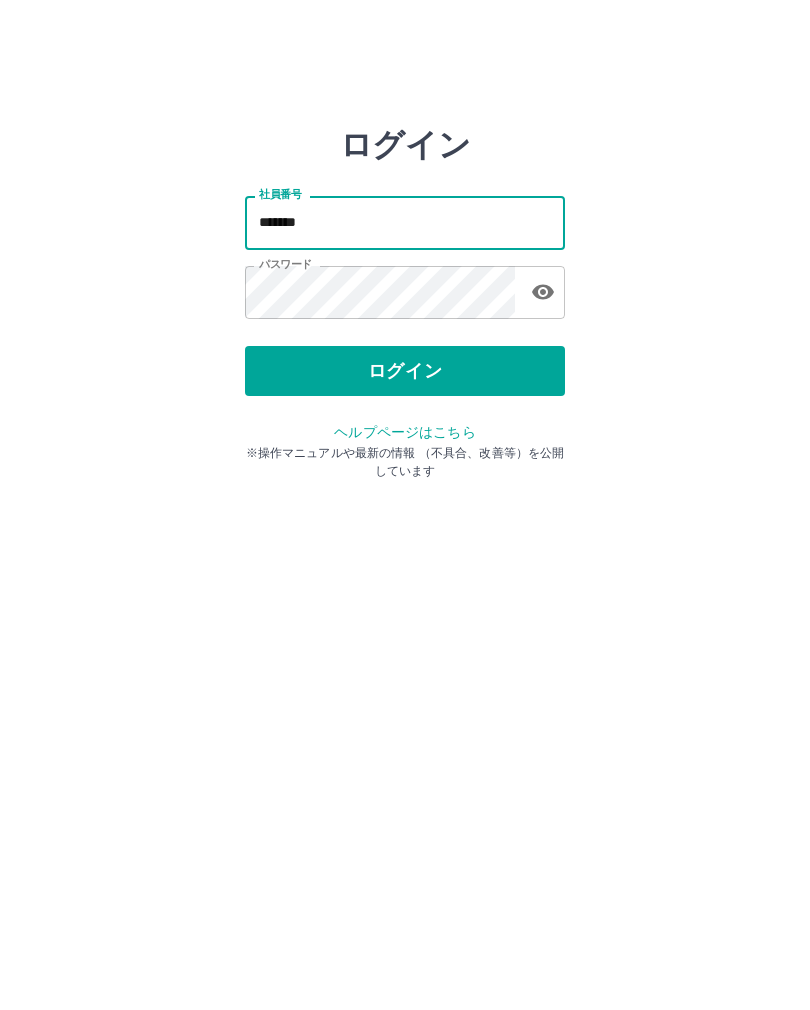 click on "ログイン" at bounding box center (405, 371) 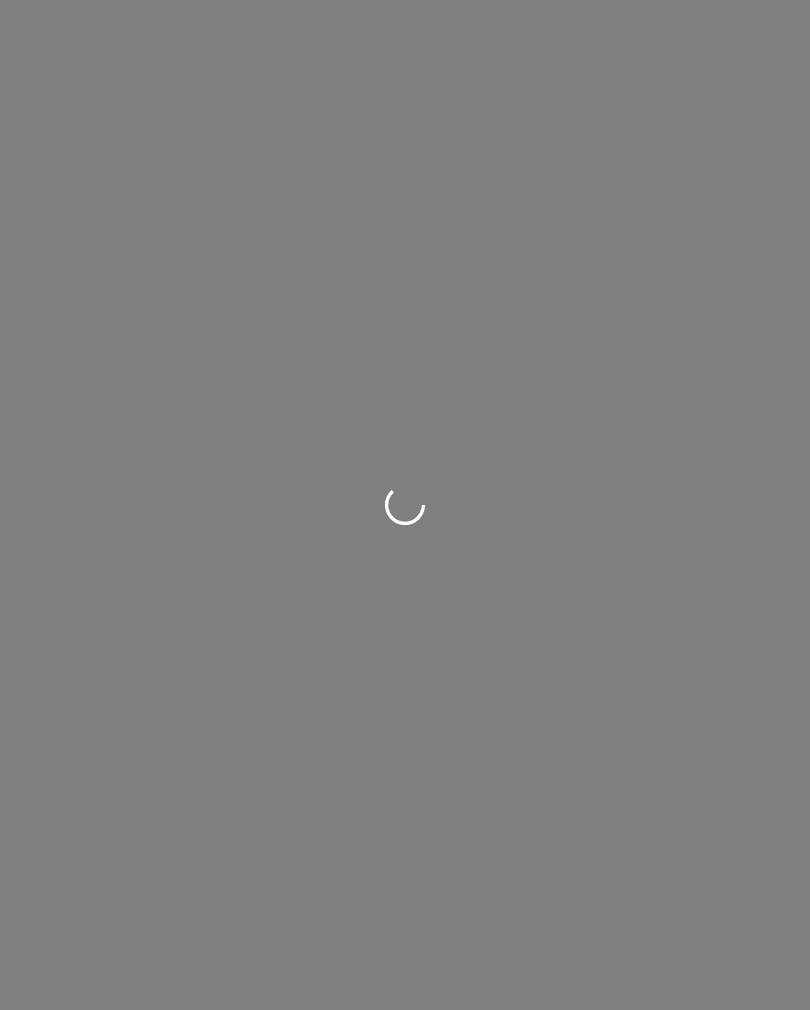 scroll, scrollTop: 0, scrollLeft: 0, axis: both 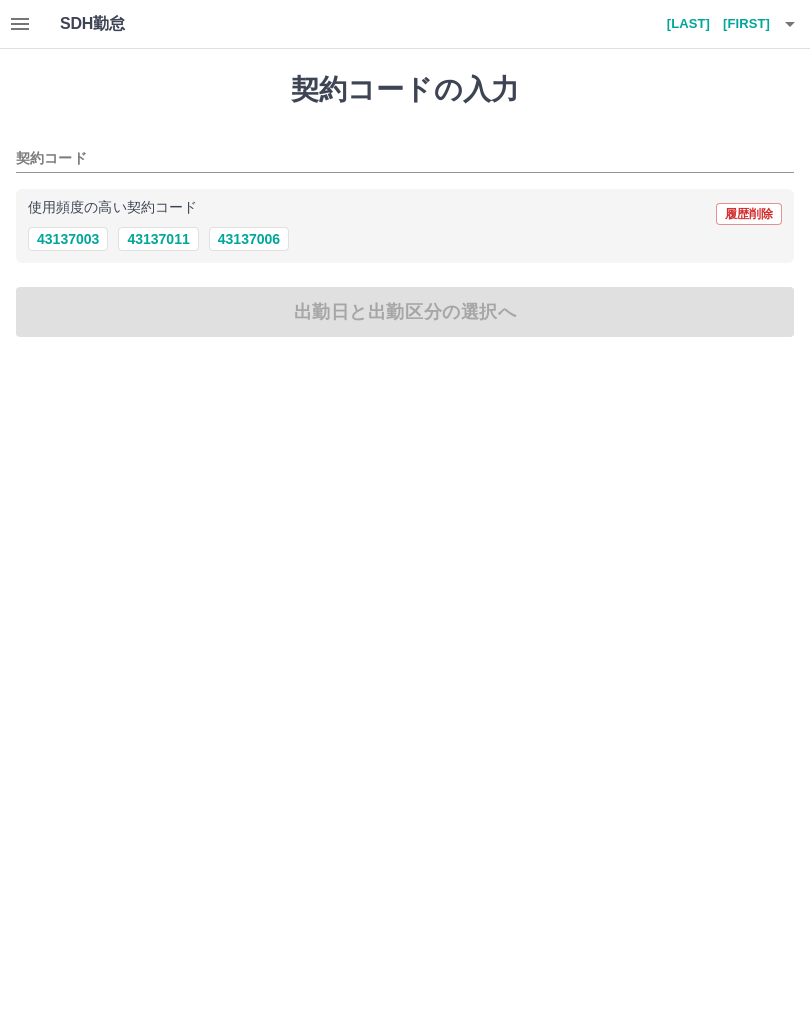 click on "43137006" at bounding box center (249, 239) 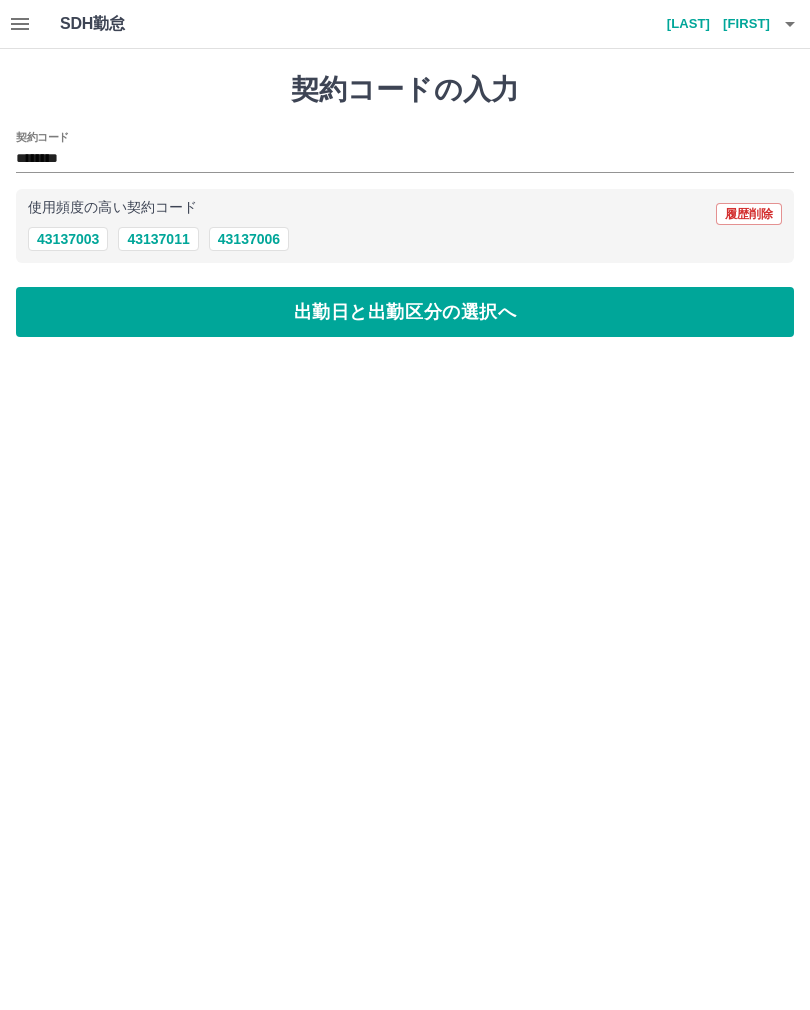 click on "出勤日と出勤区分の選択へ" at bounding box center [405, 312] 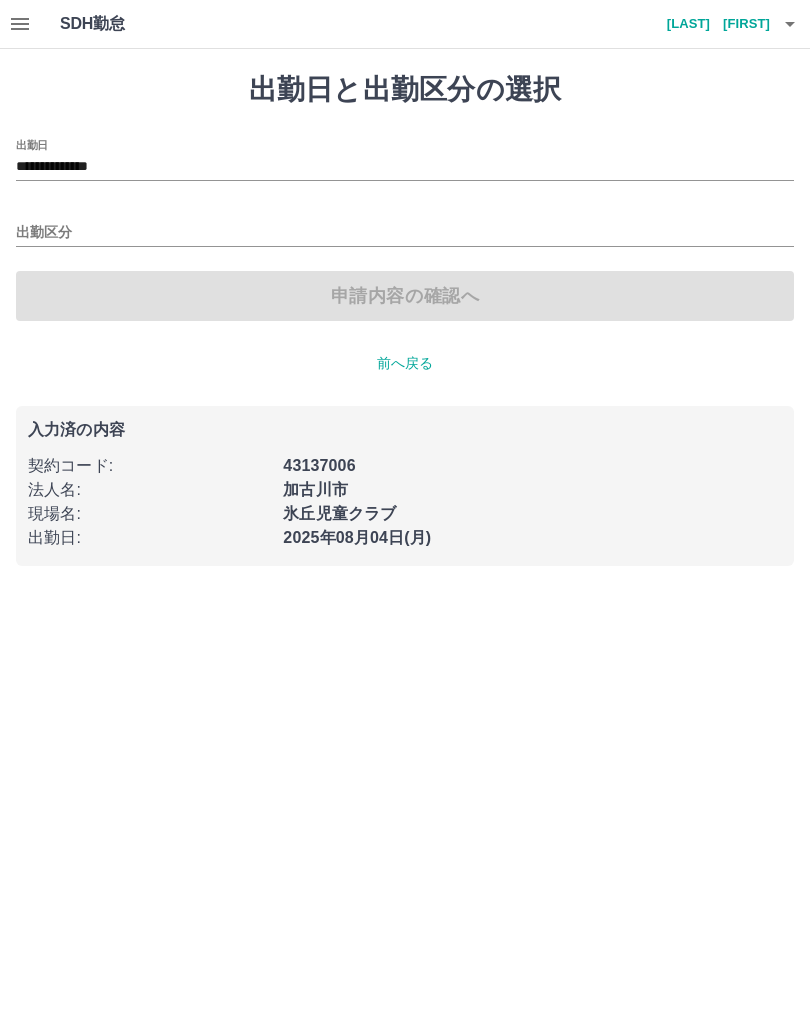 click on "出勤区分" at bounding box center [405, 233] 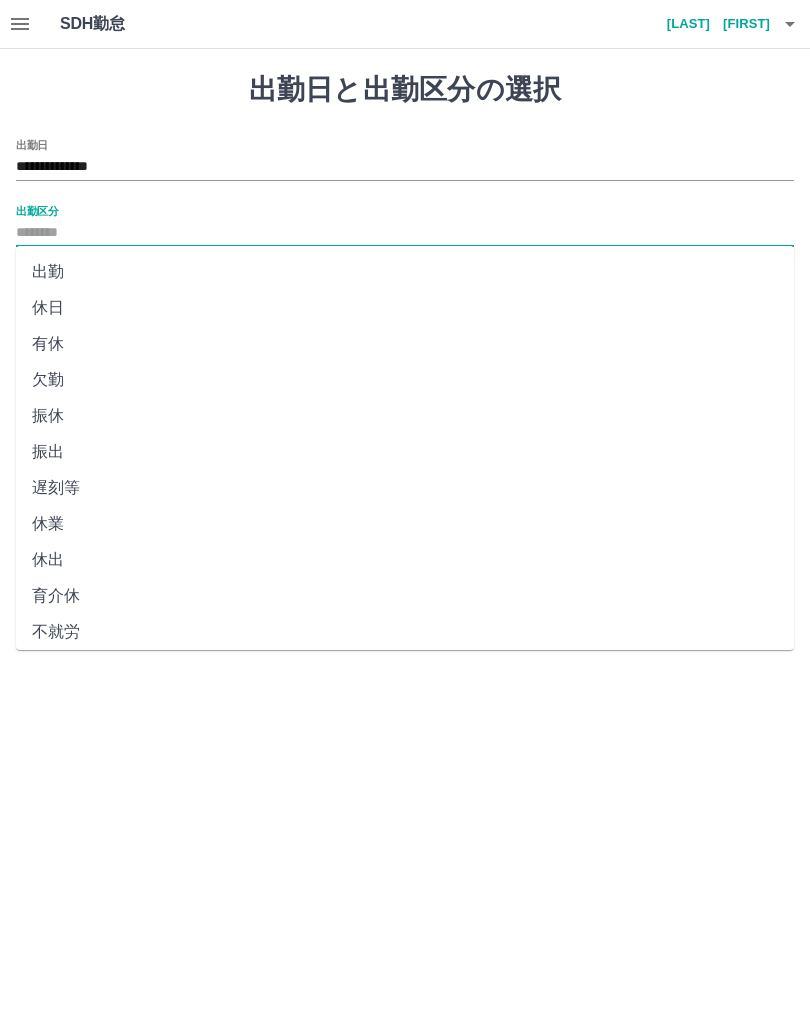 click on "出勤" at bounding box center [405, 272] 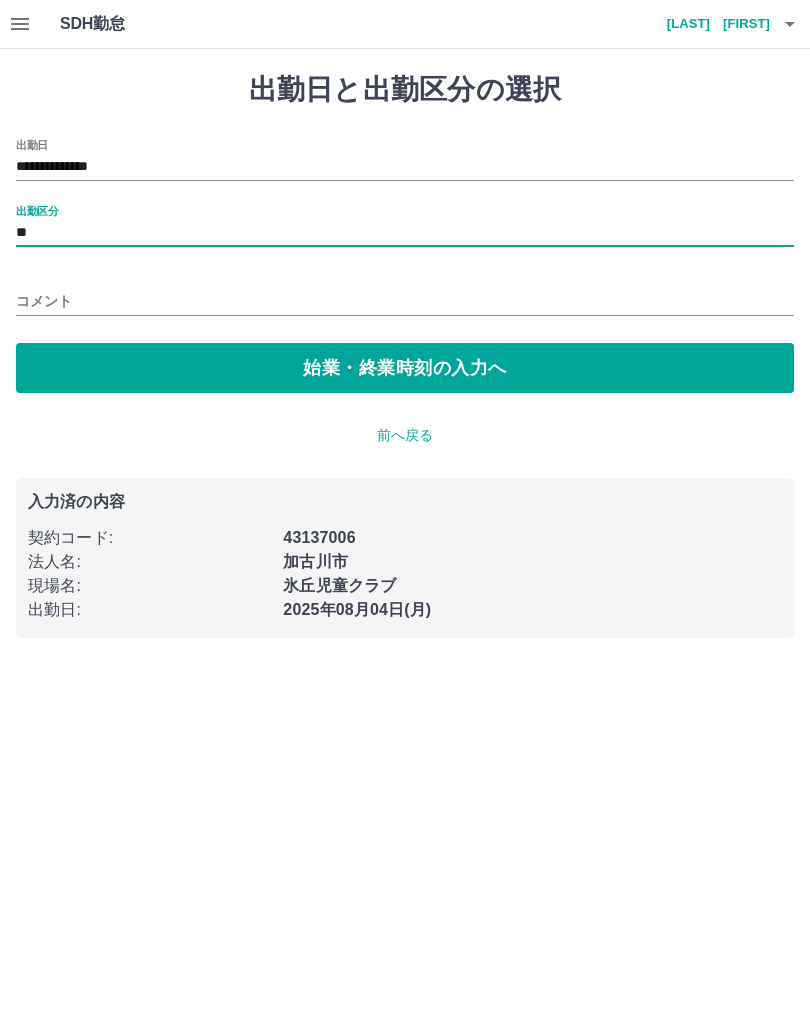 click on "**" at bounding box center (405, 233) 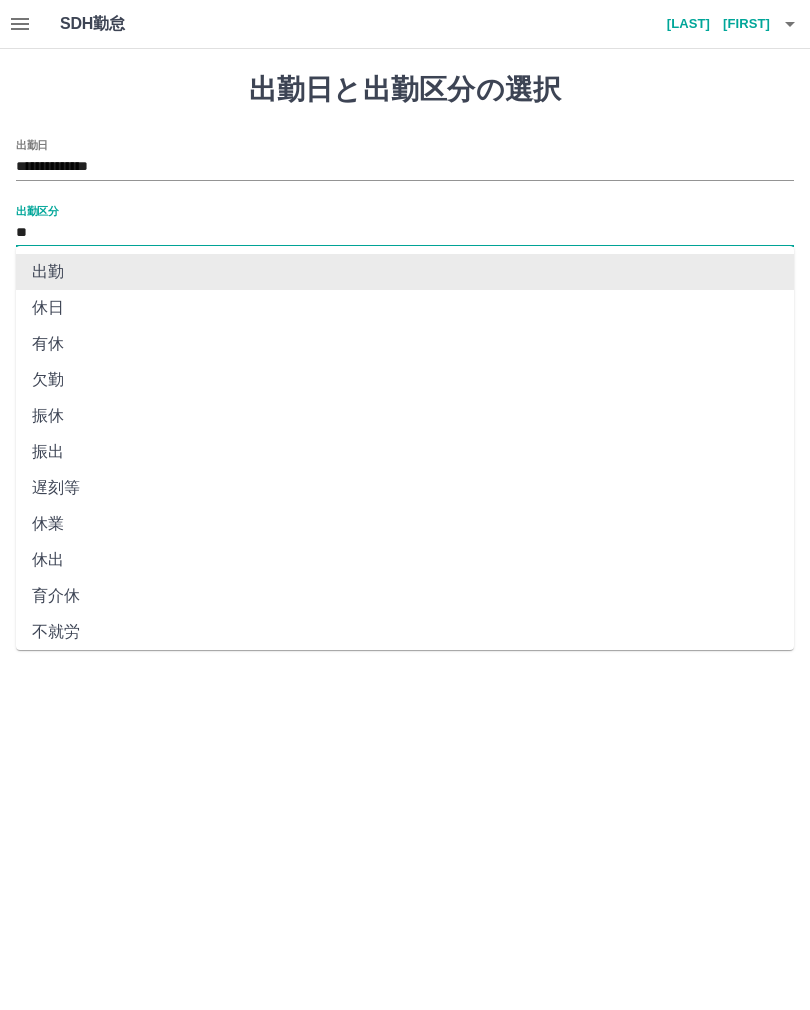 click on "**" at bounding box center [405, 233] 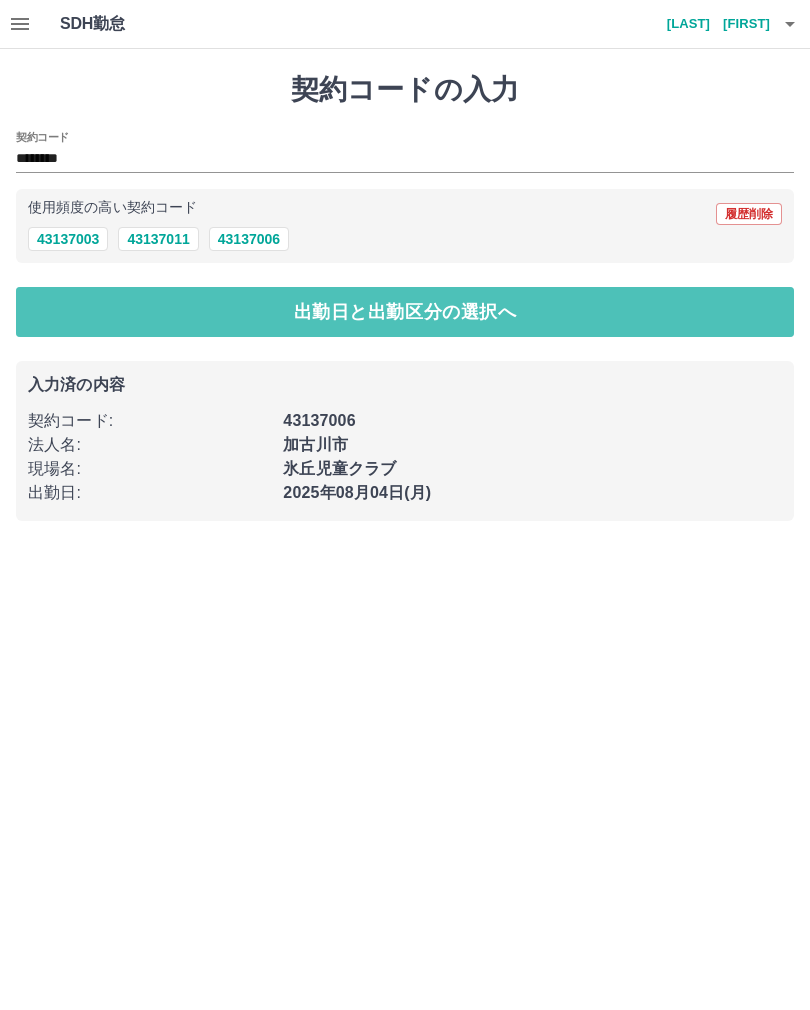 click on "出勤日と出勤区分の選択へ" at bounding box center [405, 312] 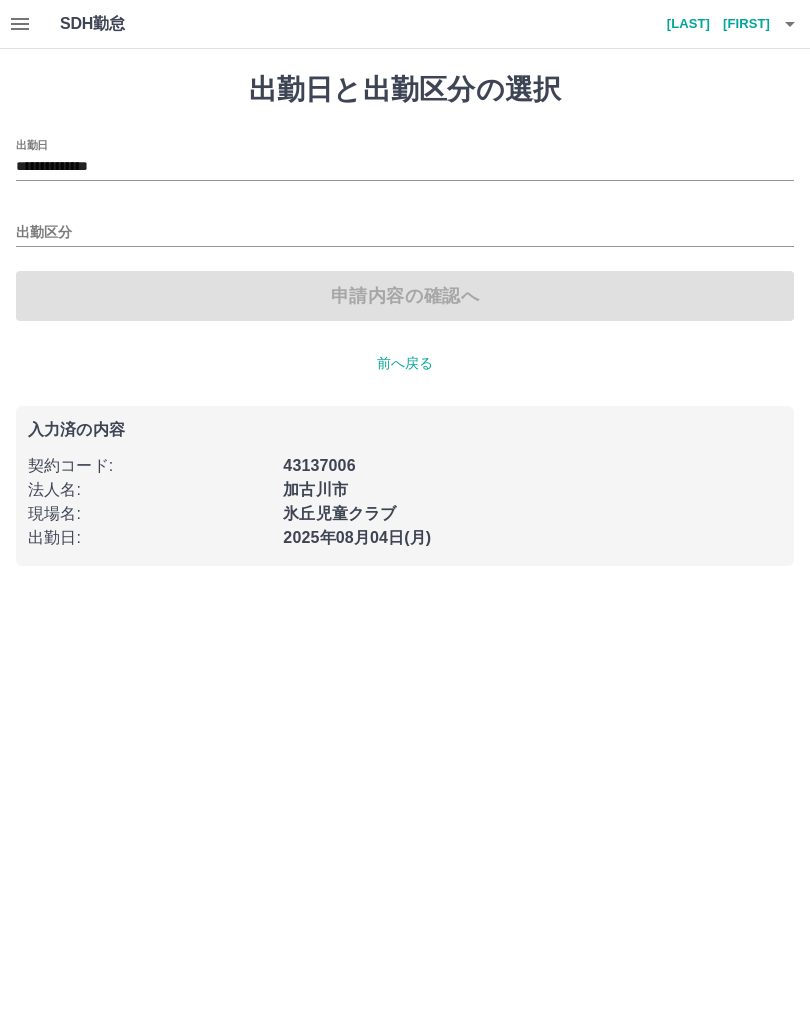 click on "出勤区分" at bounding box center [405, 233] 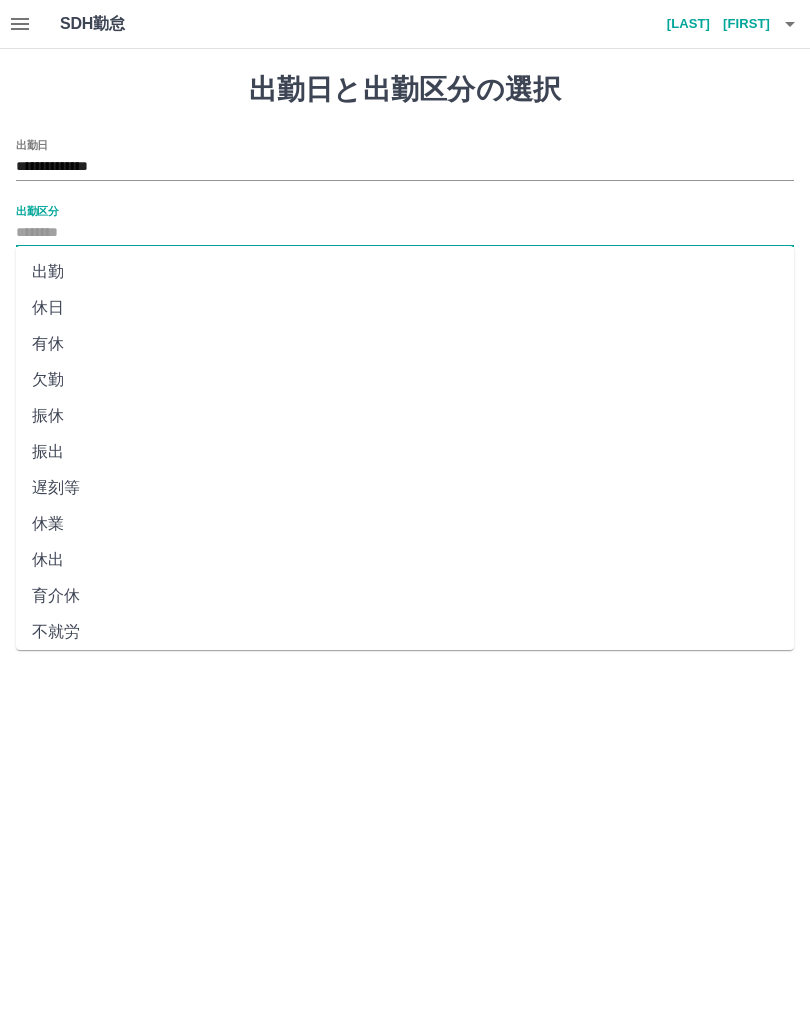 click on "出勤" at bounding box center (405, 272) 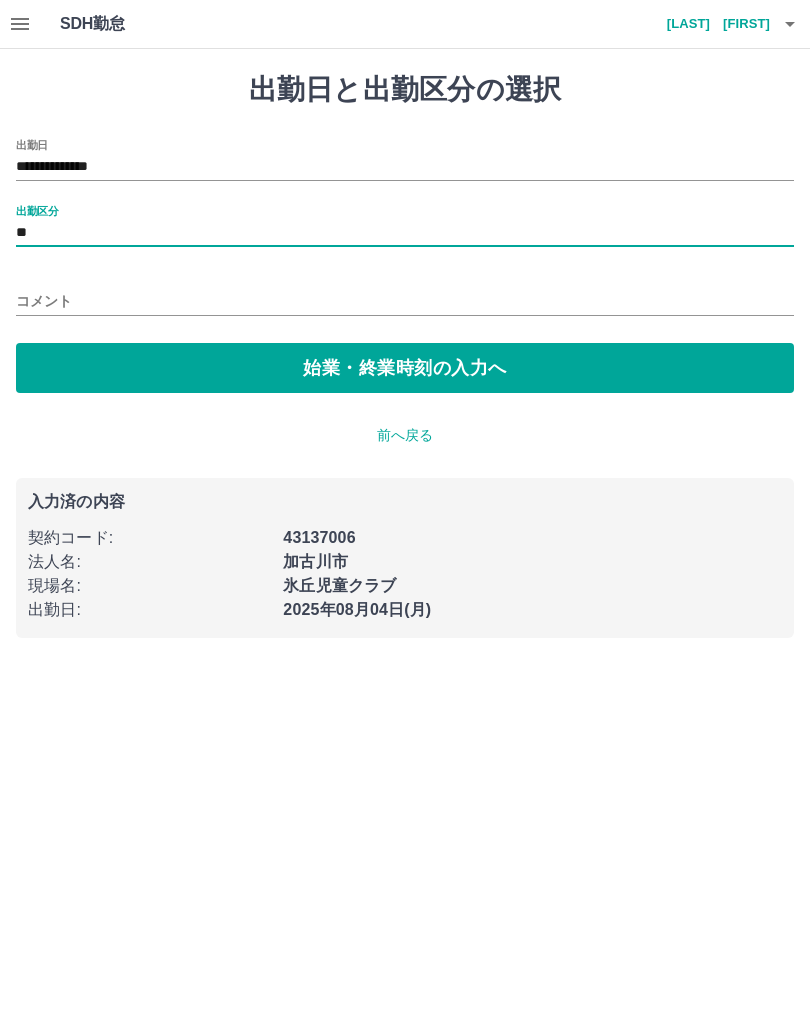 click on "始業・終業時刻の入力へ" at bounding box center (405, 368) 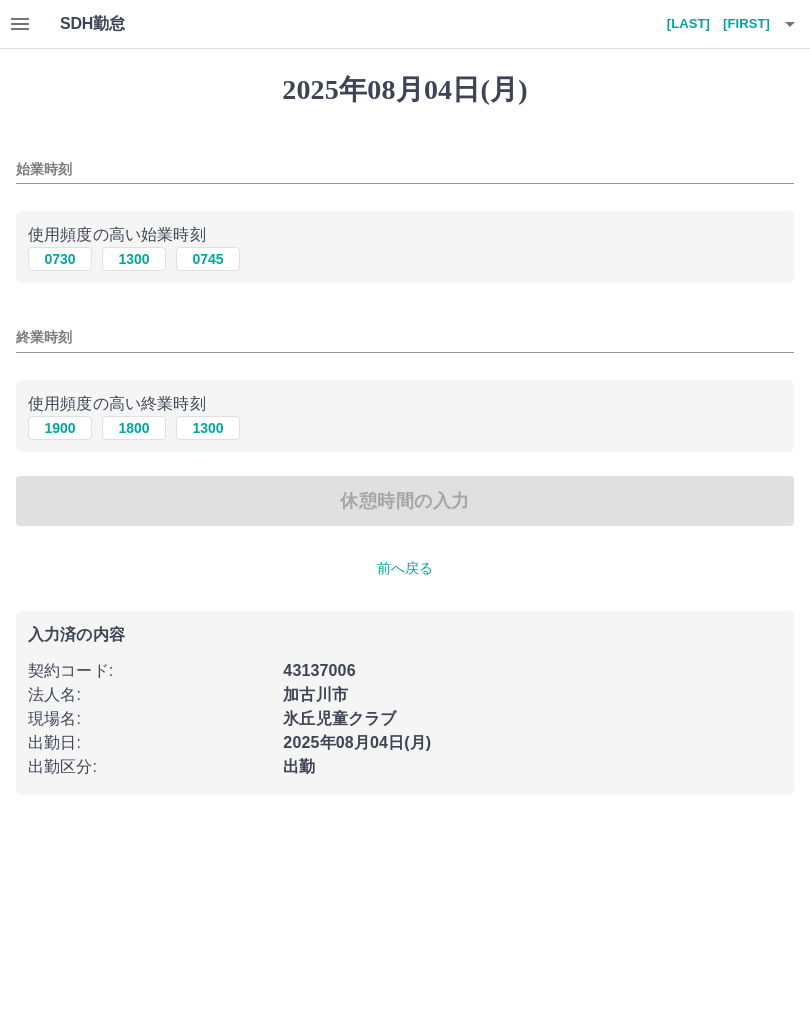click on "始業時刻" at bounding box center (405, 169) 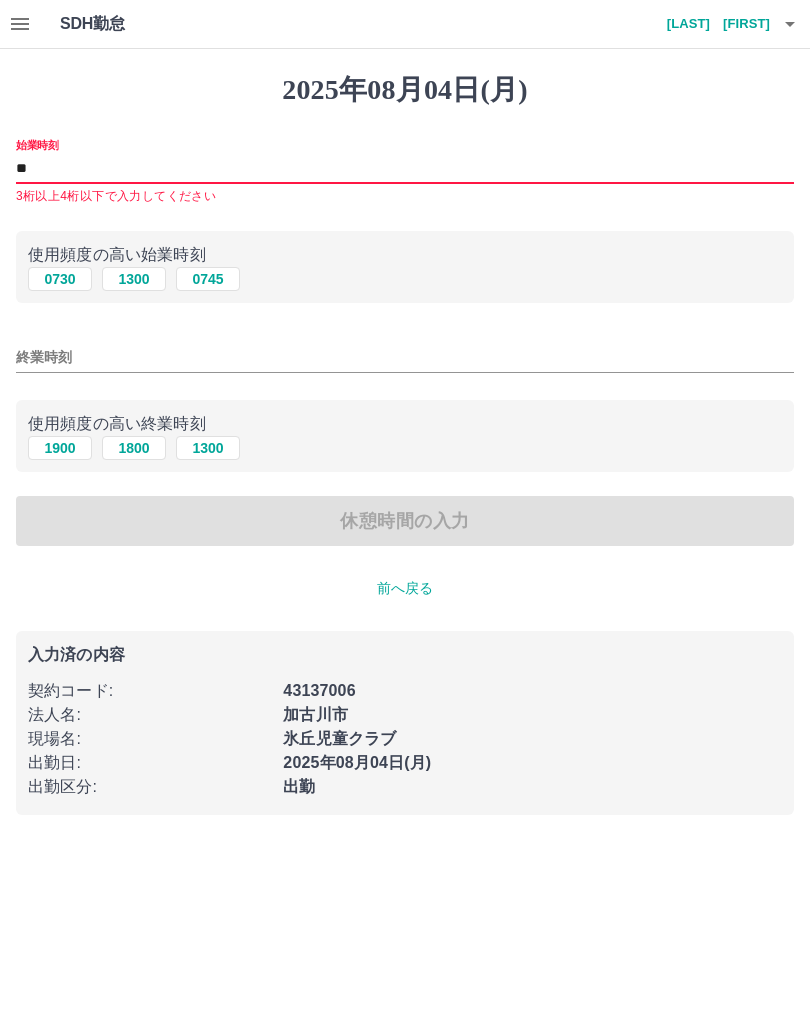 type on "*" 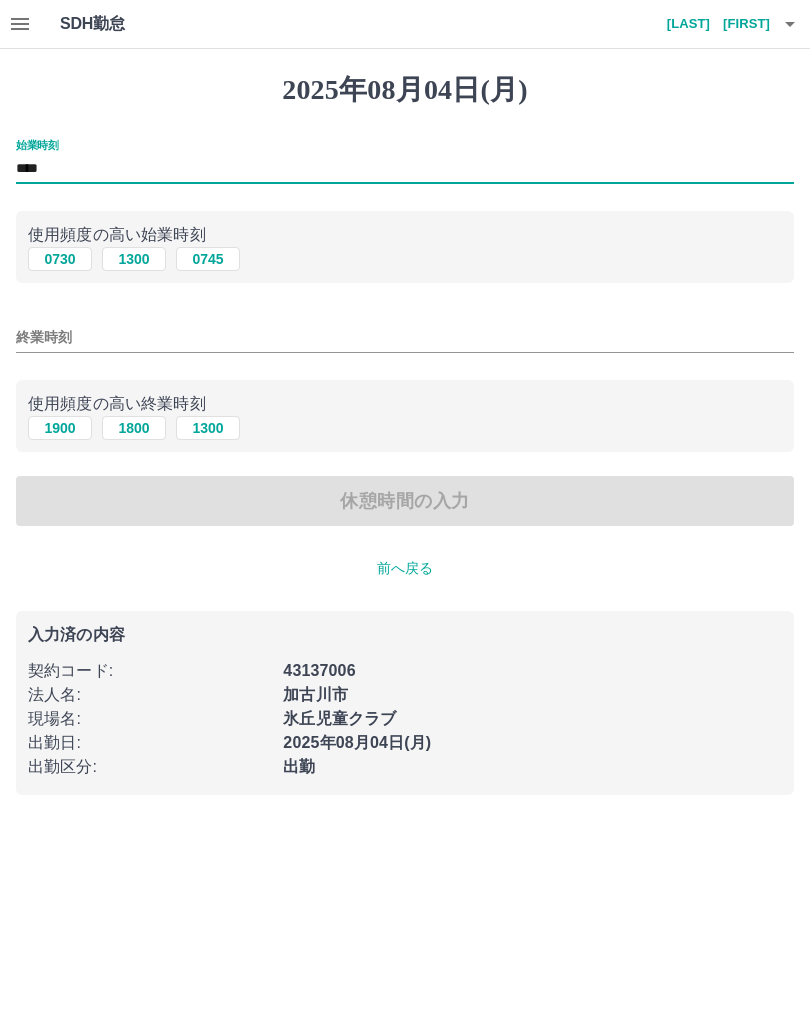type on "****" 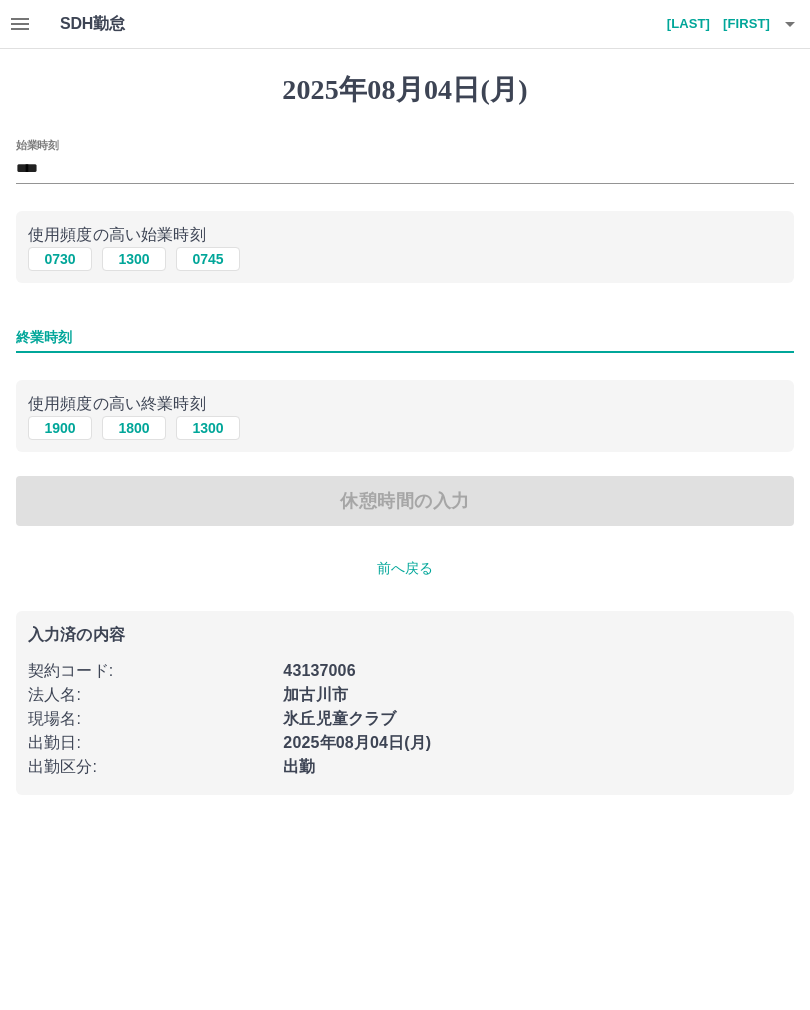 click on "1300" at bounding box center [208, 428] 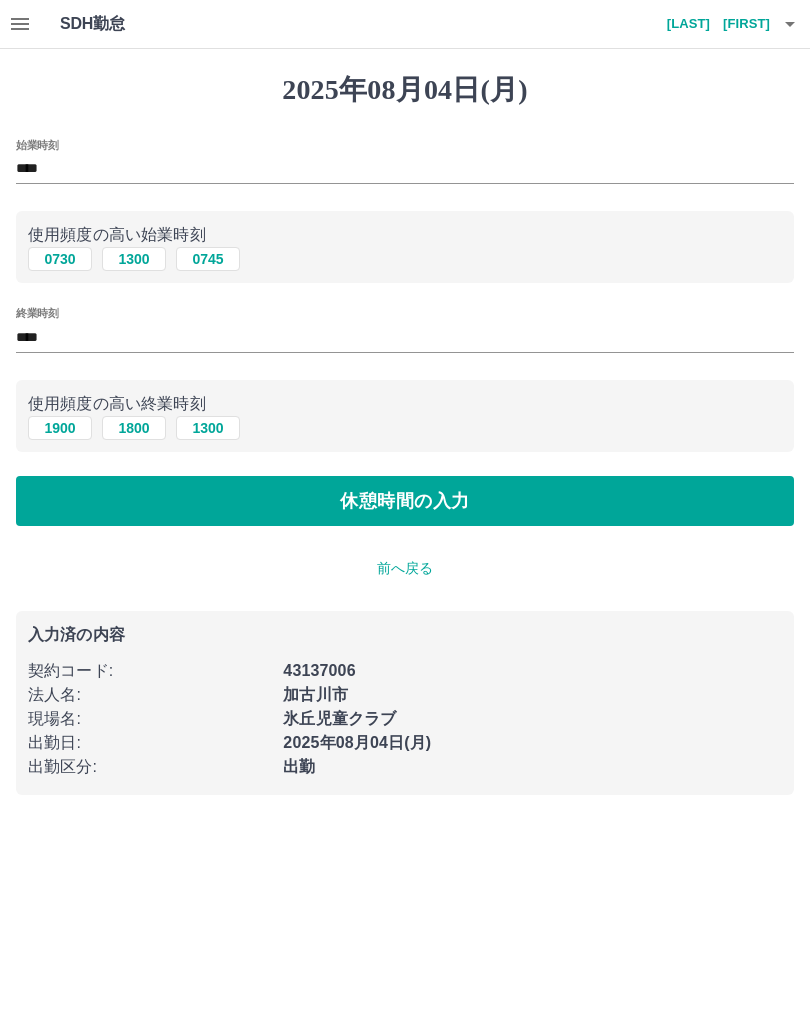 click on "休憩時間の入力" at bounding box center (405, 501) 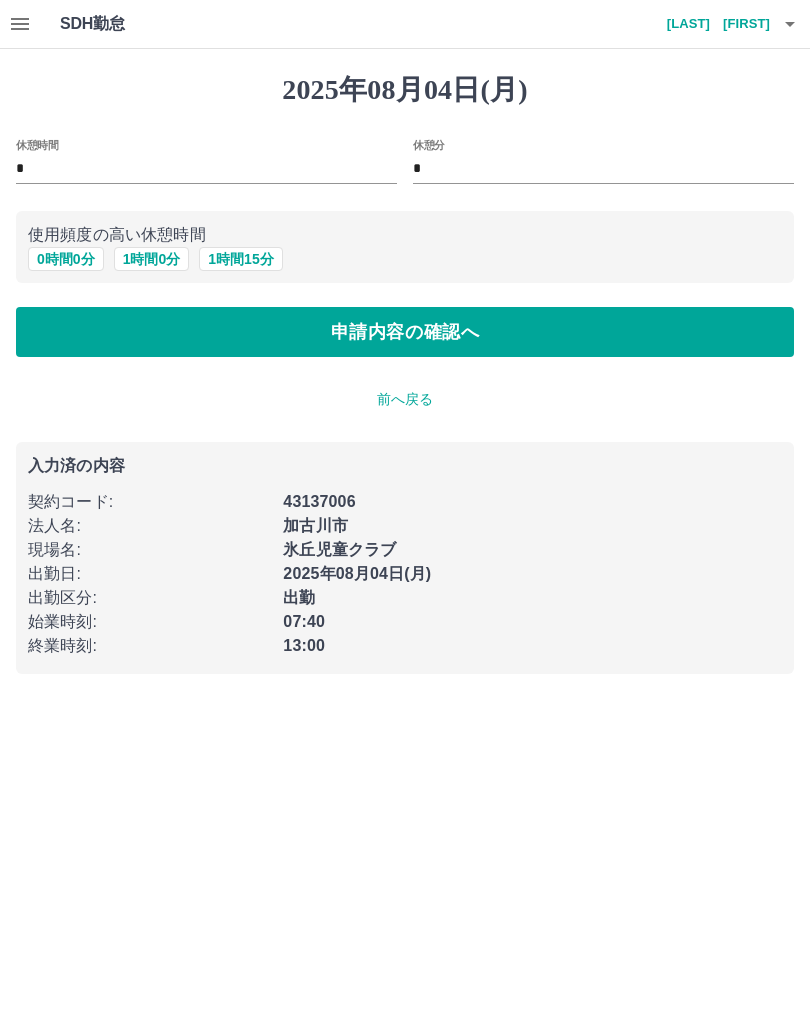 click on "申請内容の確認へ" at bounding box center (405, 332) 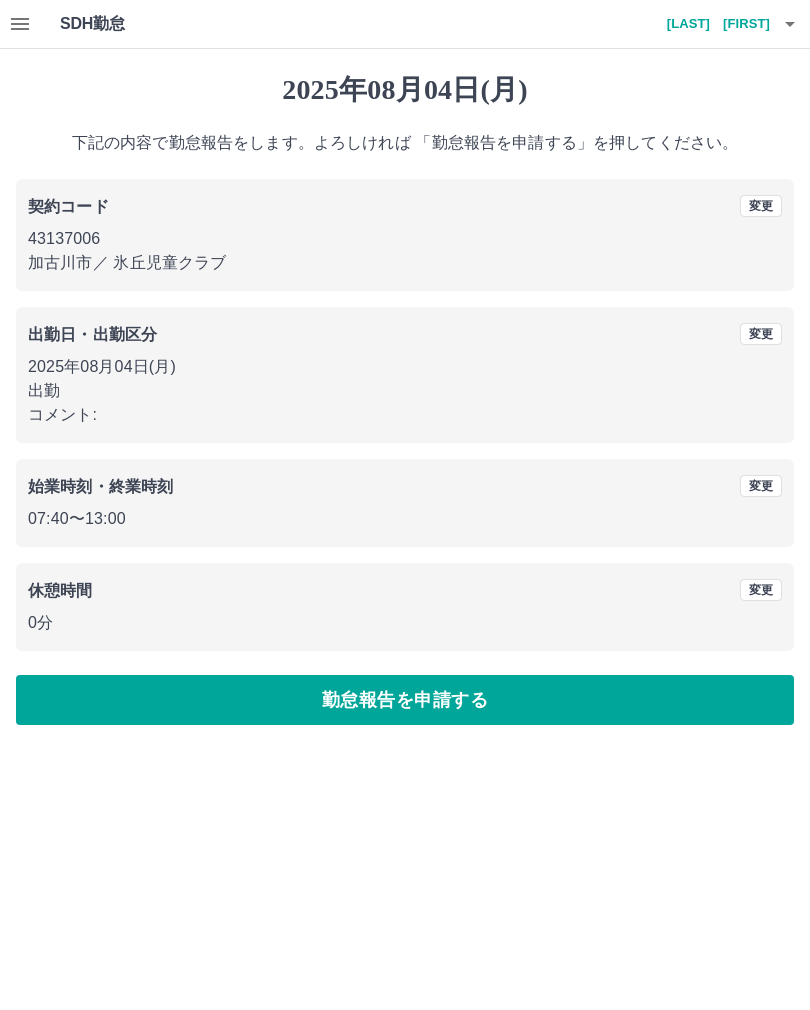 click on "勤怠報告を申請する" at bounding box center [405, 700] 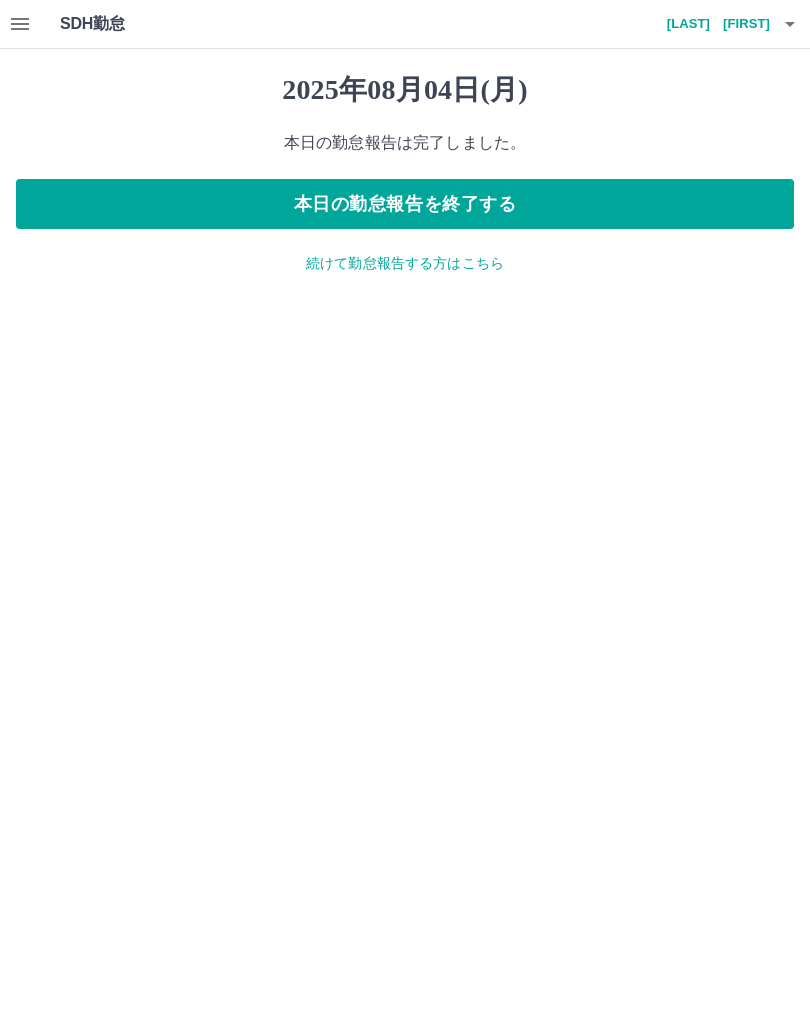 click on "本日の勤怠報告を終了する" at bounding box center (405, 204) 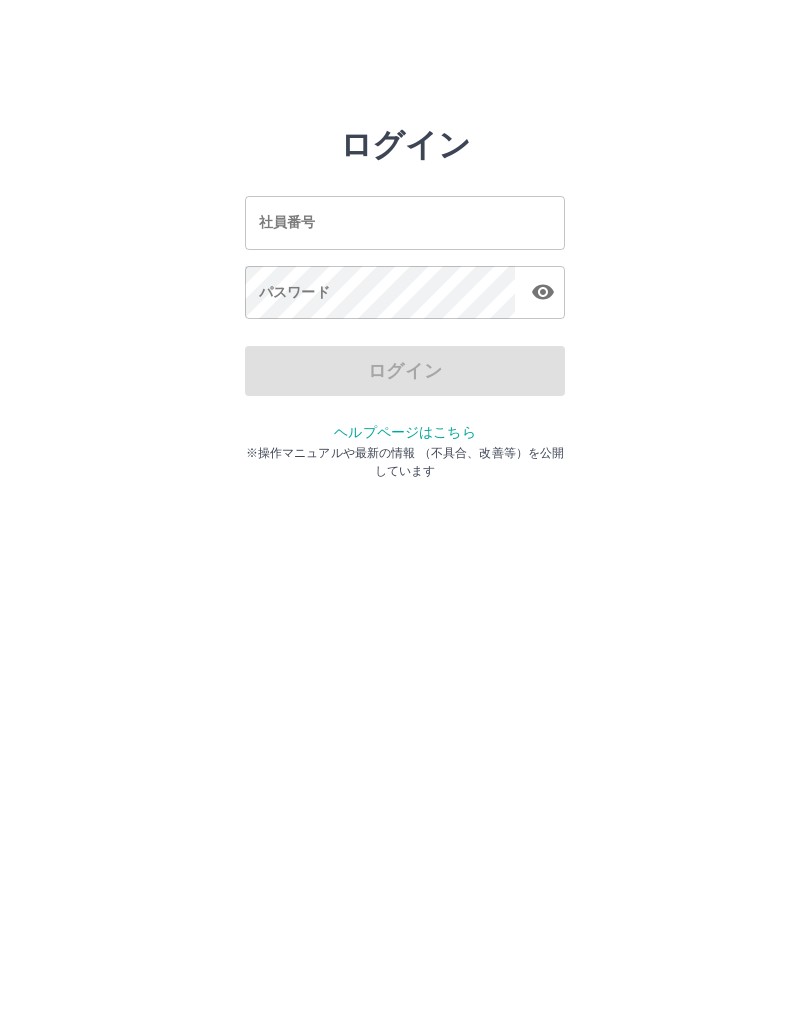 scroll, scrollTop: 0, scrollLeft: 0, axis: both 